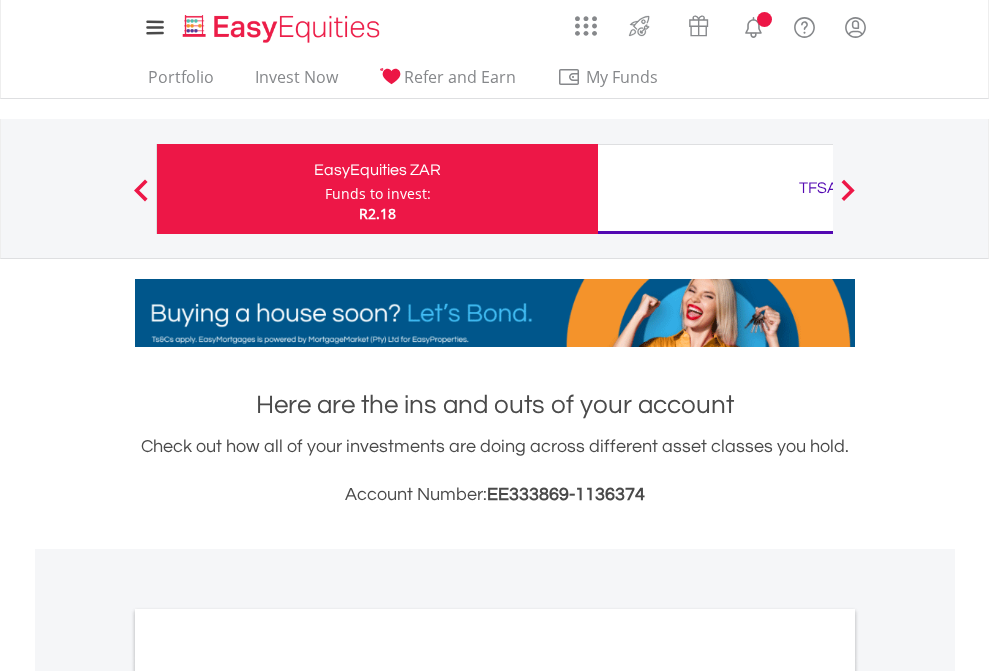 scroll, scrollTop: 0, scrollLeft: 0, axis: both 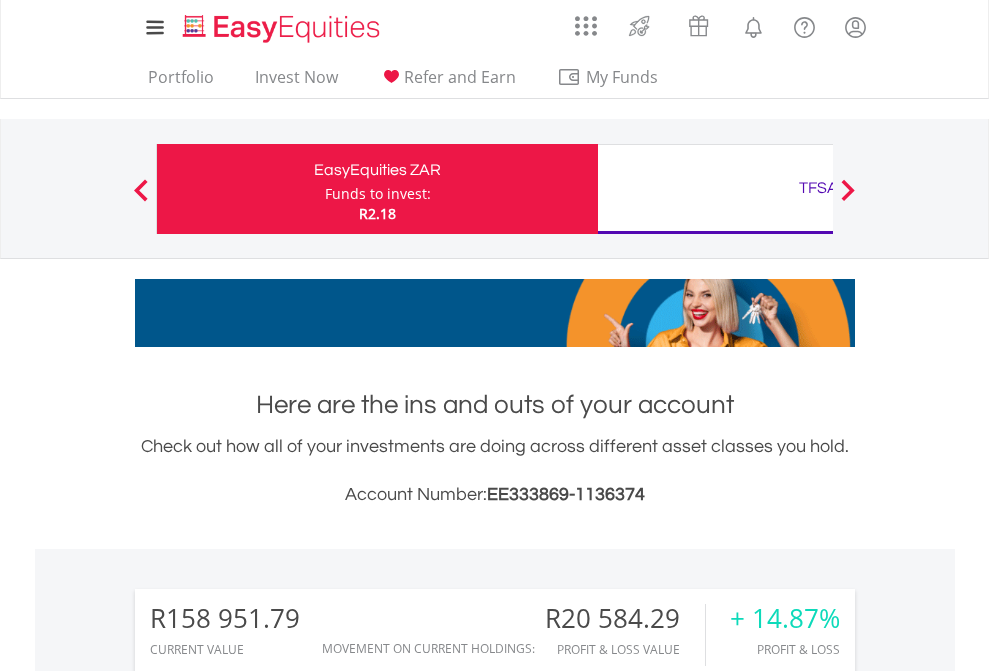 click on "Funds to invest:" at bounding box center [378, 194] 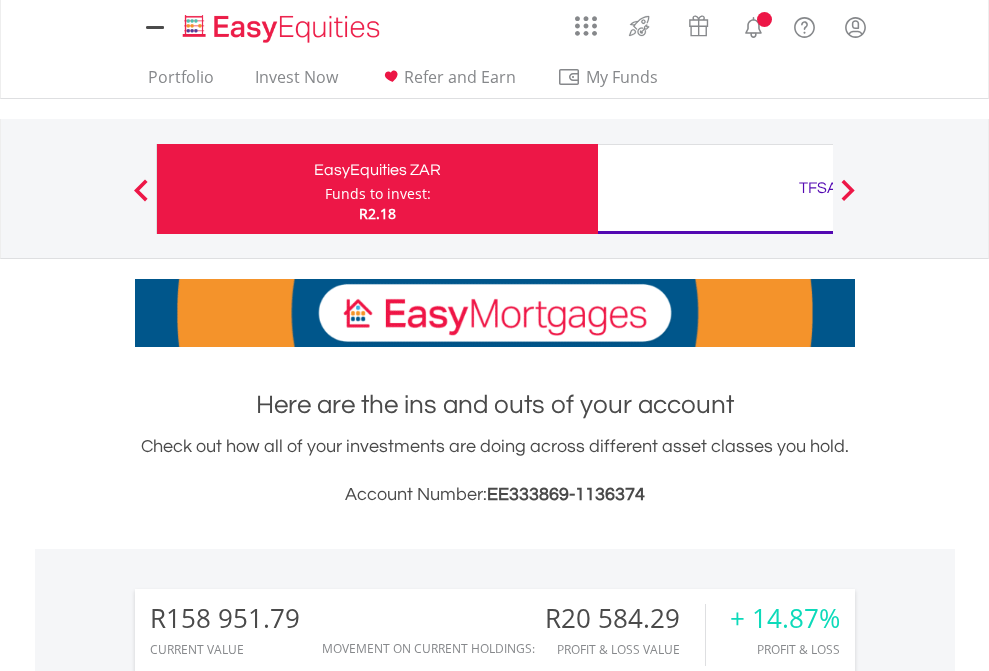 scroll, scrollTop: 0, scrollLeft: 0, axis: both 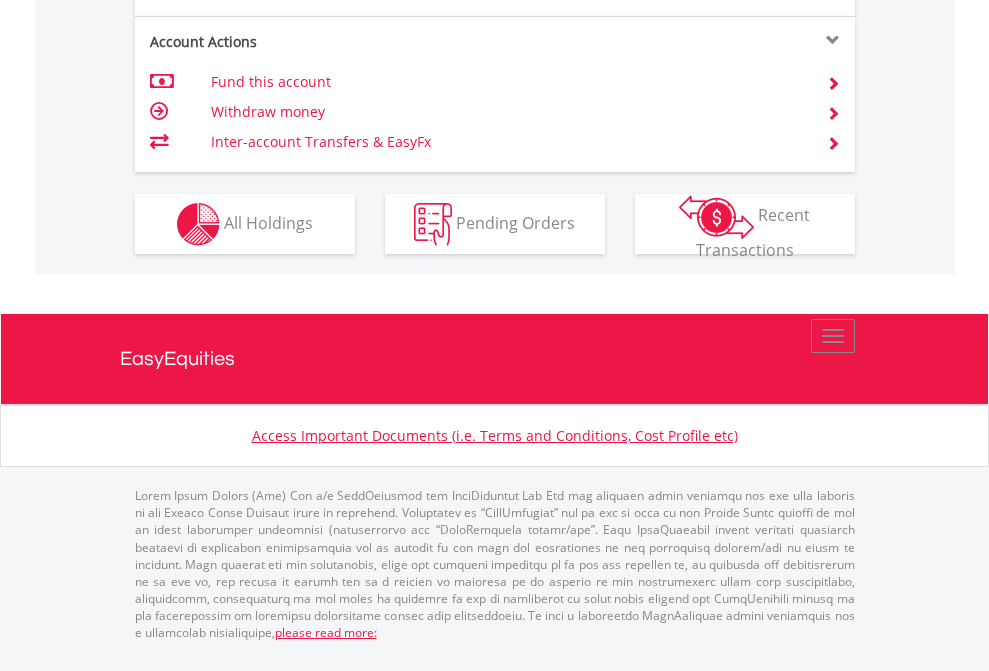 click on "Investment types" at bounding box center (706, -337) 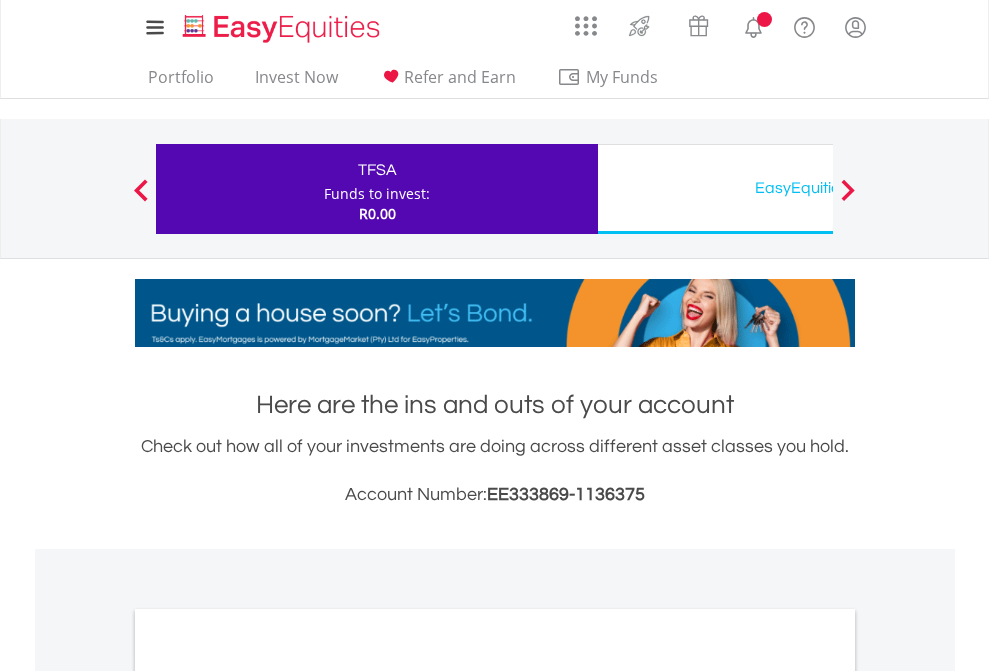 scroll, scrollTop: 0, scrollLeft: 0, axis: both 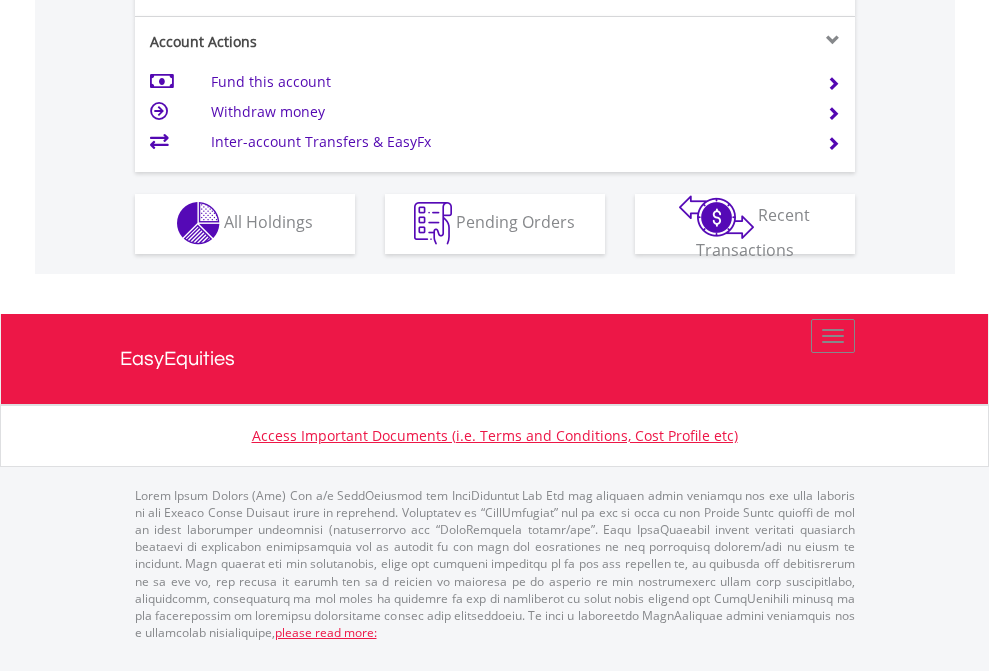 click on "Investment types" at bounding box center (706, -353) 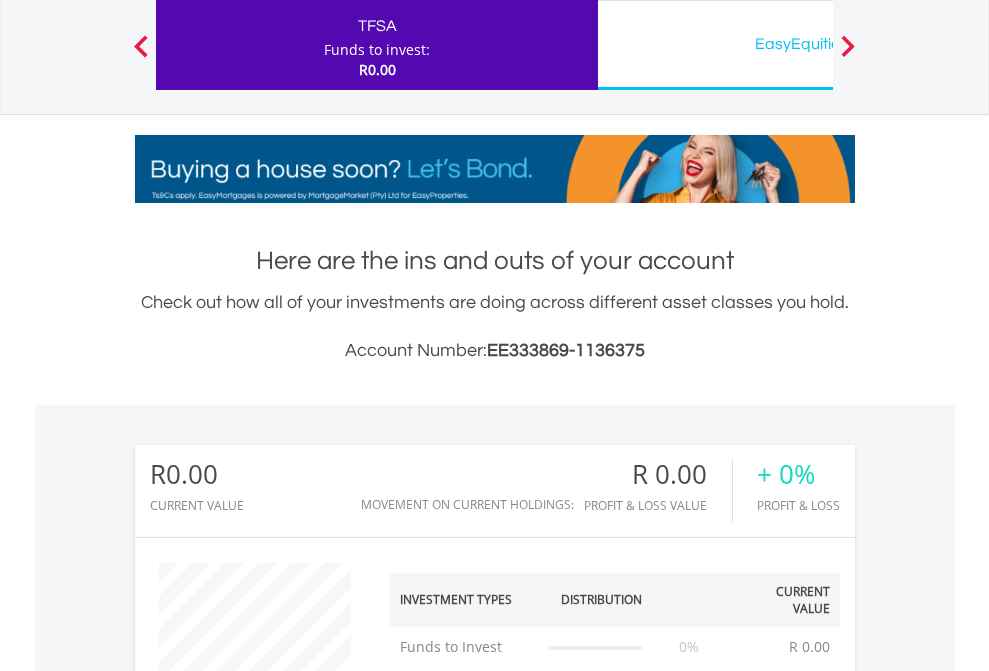 click on "EasyEquities USD" at bounding box center (818, 44) 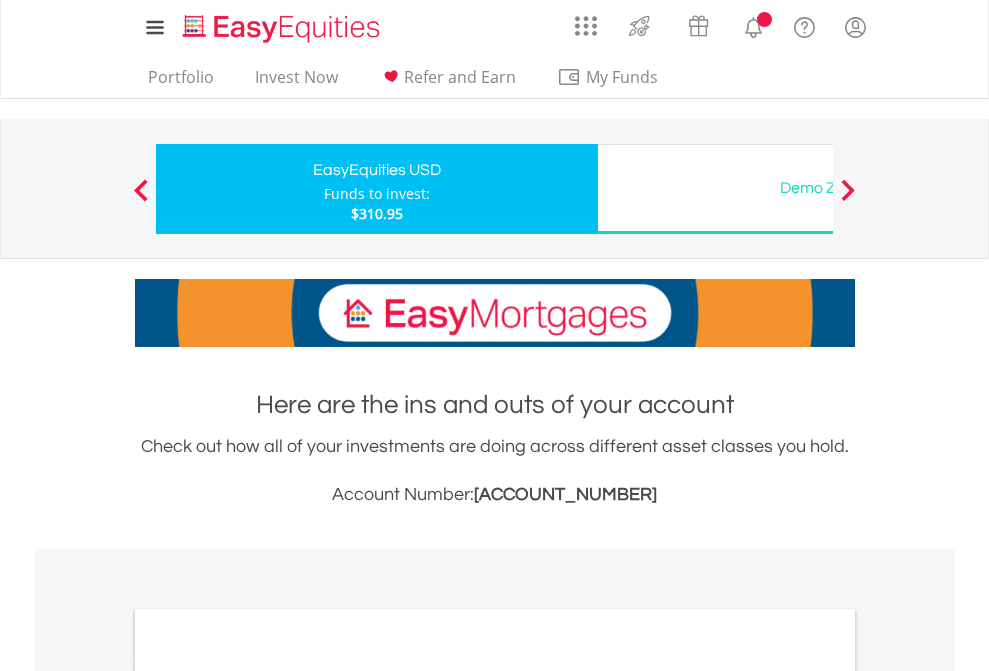 scroll, scrollTop: 0, scrollLeft: 0, axis: both 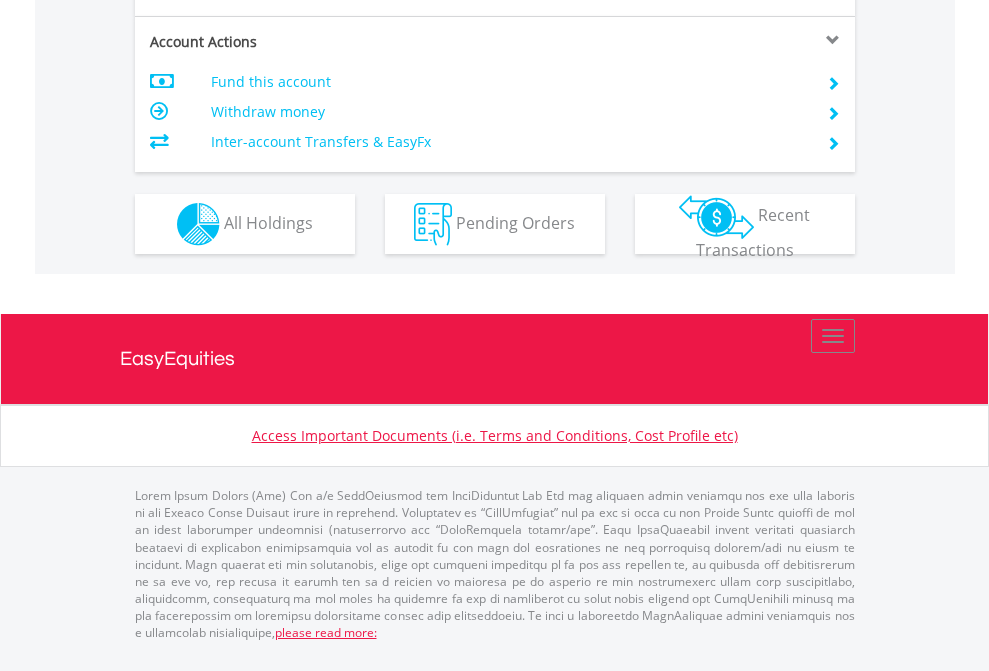 click on "Investment types" at bounding box center (706, -337) 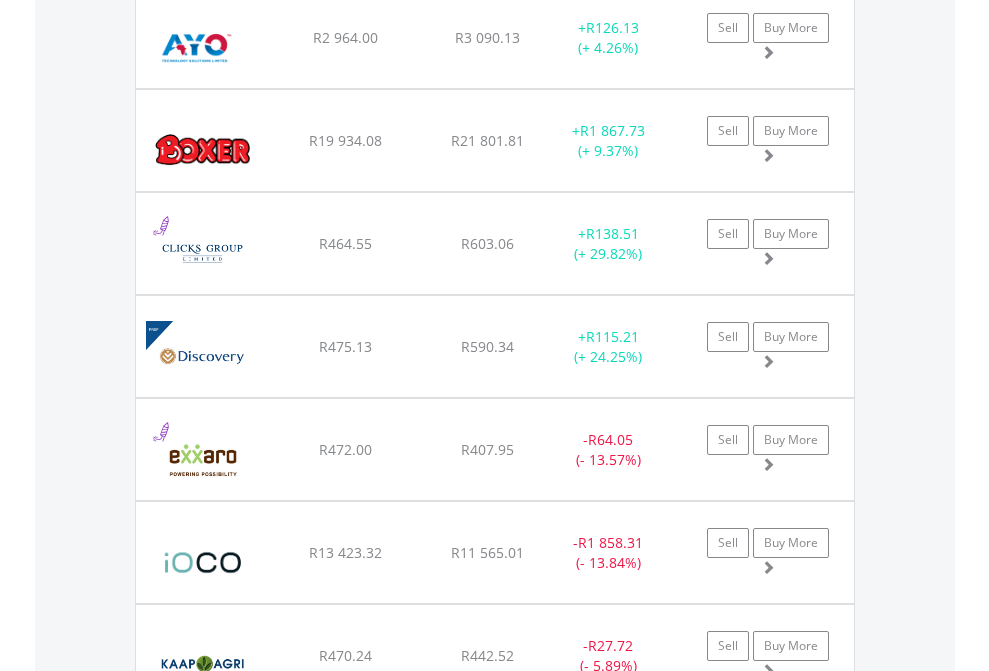 scroll, scrollTop: 2385, scrollLeft: 0, axis: vertical 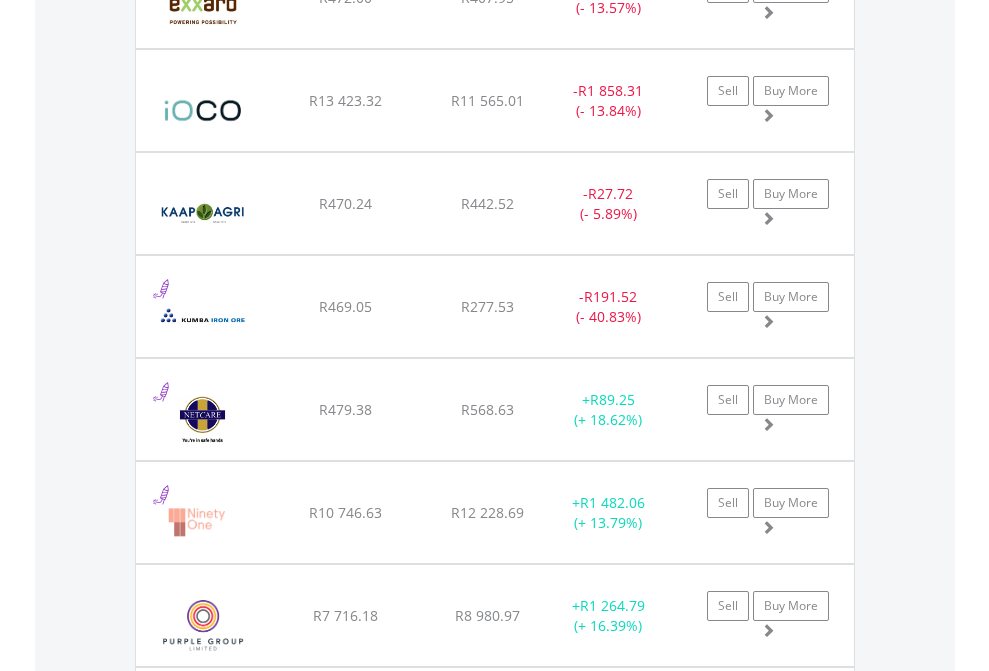 click on "TFSA" at bounding box center [818, -2197] 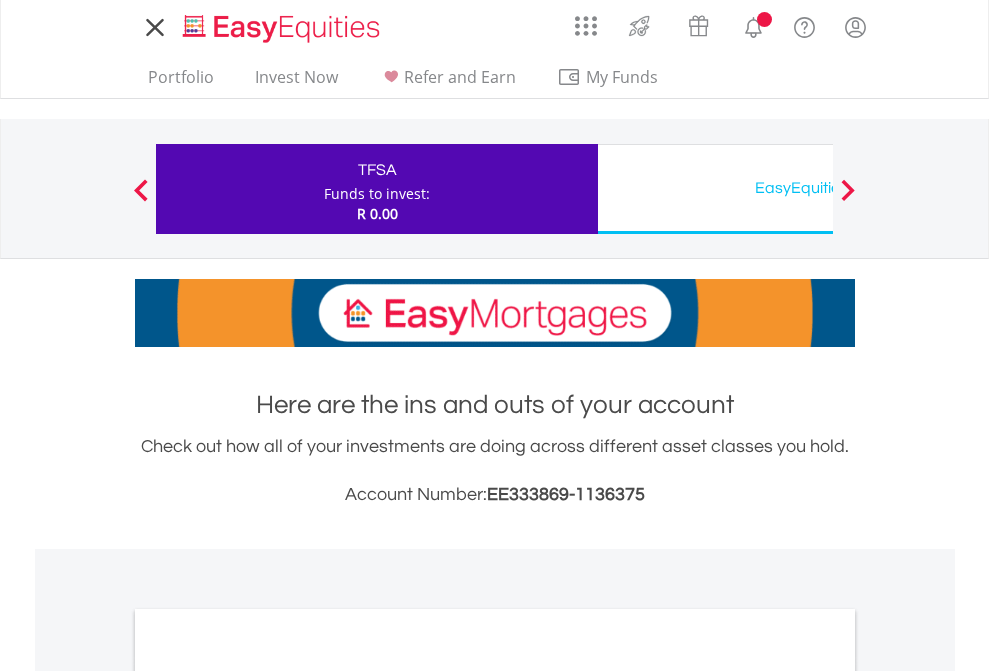 scroll, scrollTop: 0, scrollLeft: 0, axis: both 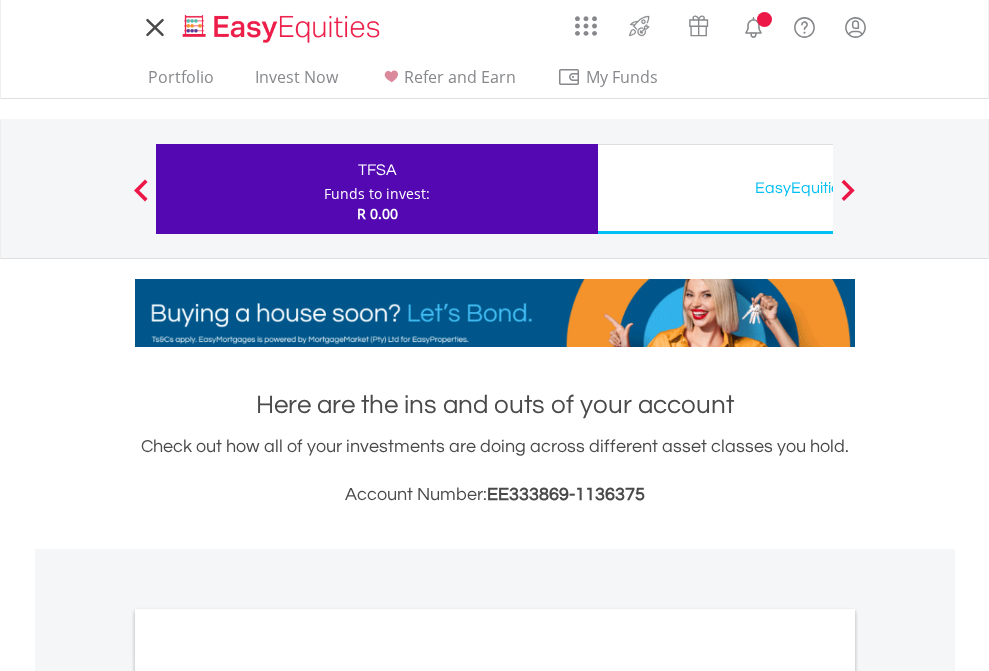 click on "All Holdings" at bounding box center (268, 1096) 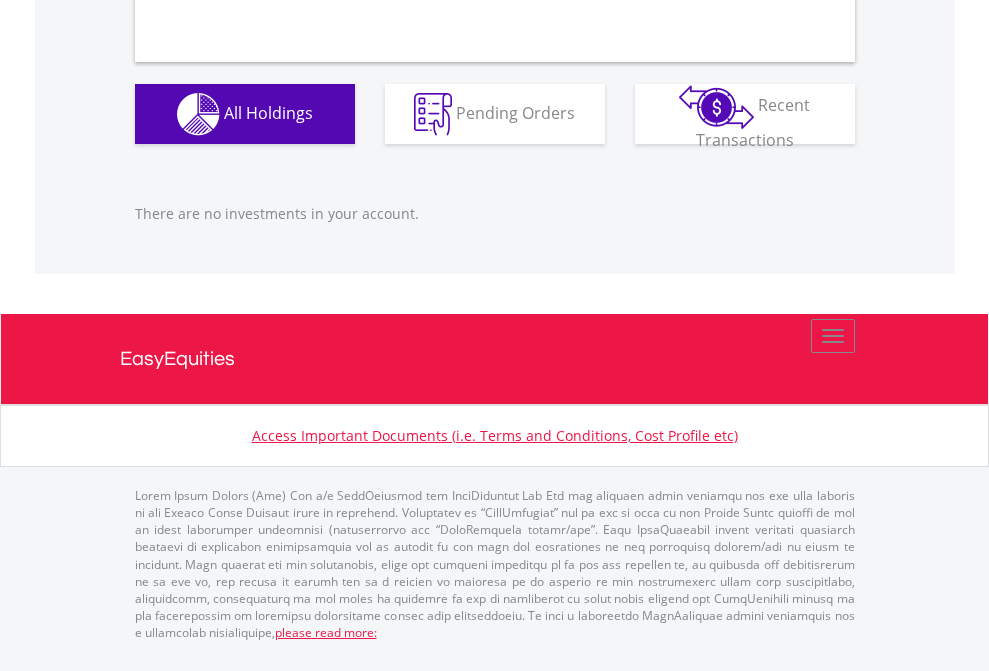 scroll, scrollTop: 1980, scrollLeft: 0, axis: vertical 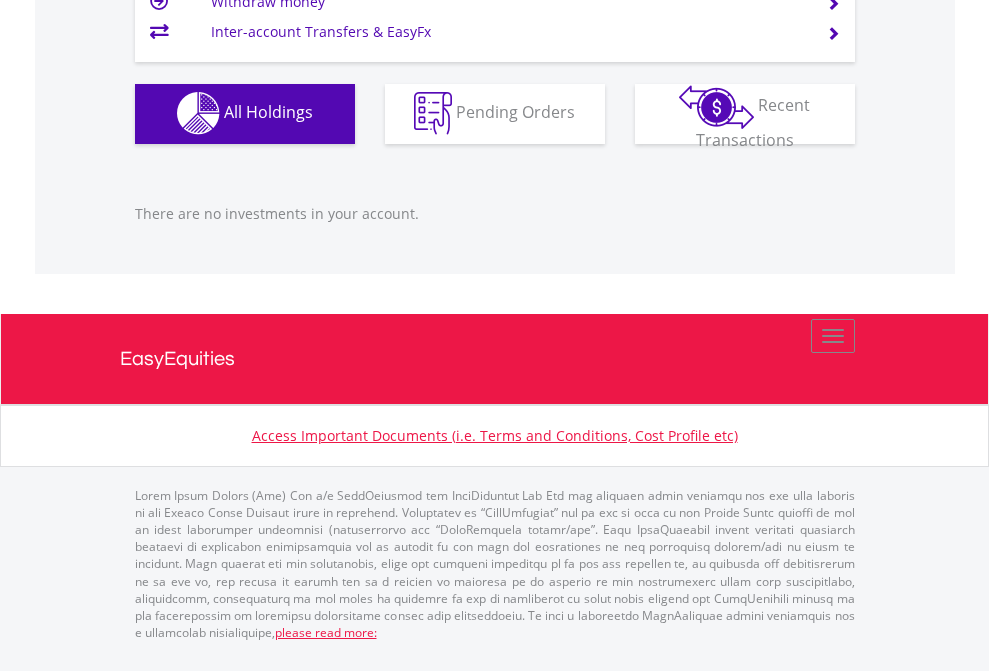 click on "EasyEquities USD" at bounding box center [818, -1142] 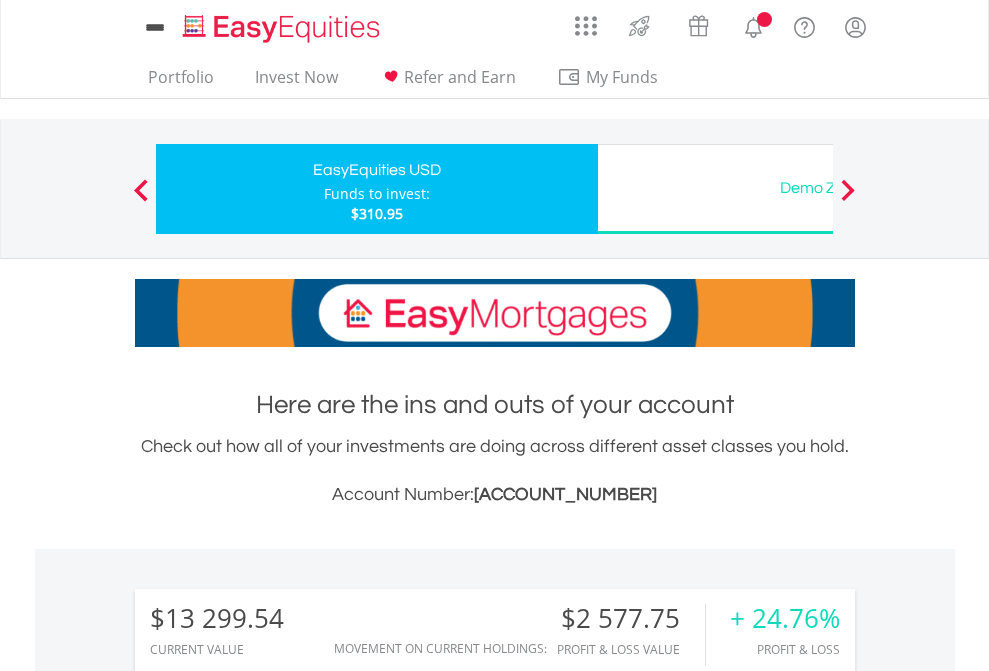 scroll, scrollTop: 0, scrollLeft: 0, axis: both 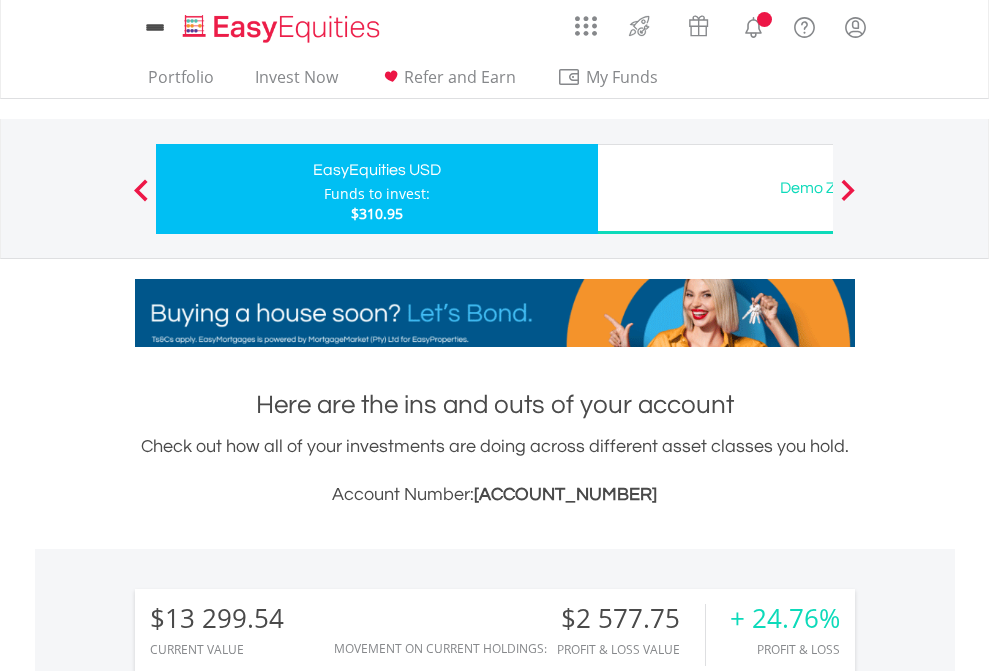 click on "All Holdings" at bounding box center [268, 1506] 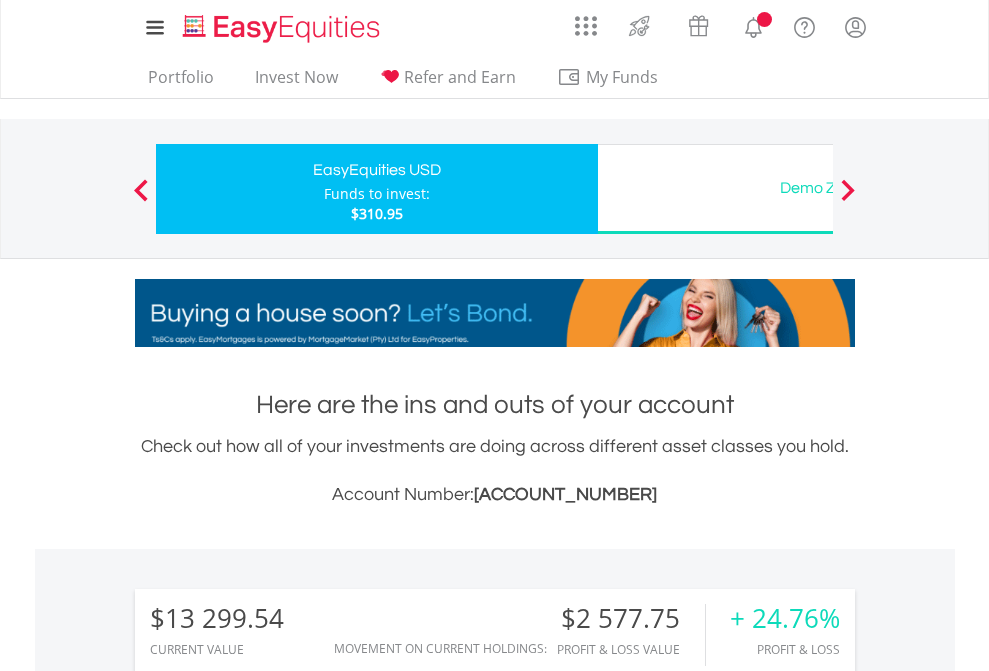 scroll, scrollTop: 1533, scrollLeft: 0, axis: vertical 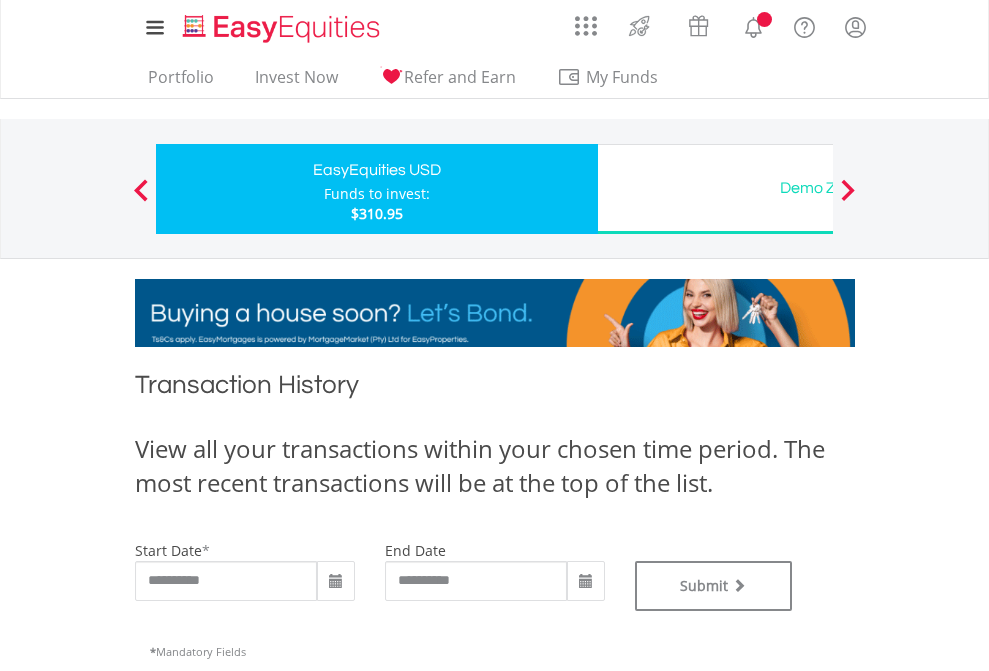 type on "**********" 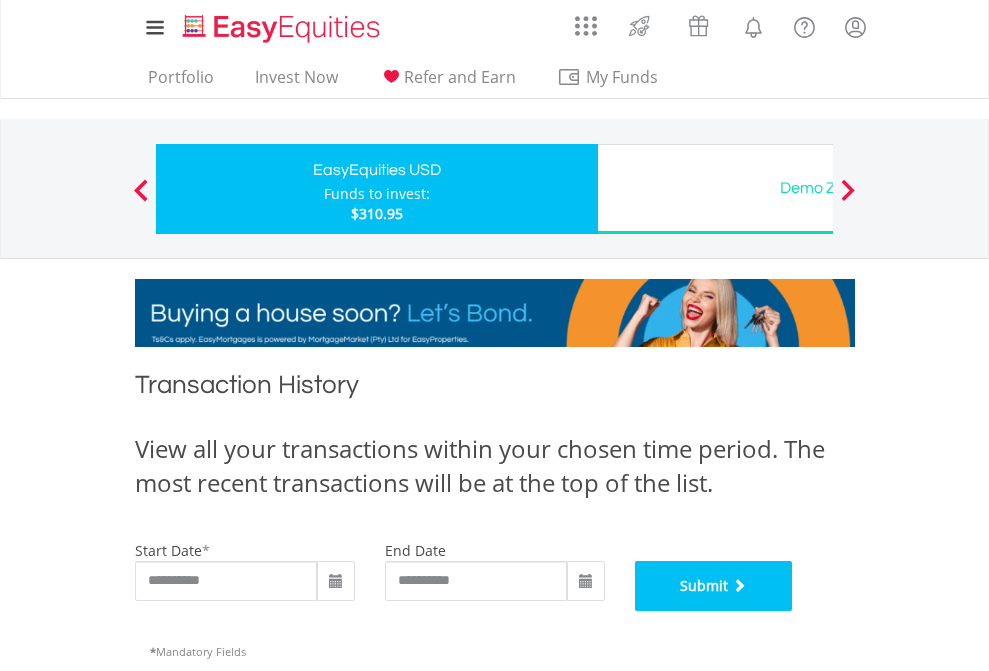 click on "Submit" at bounding box center [714, 586] 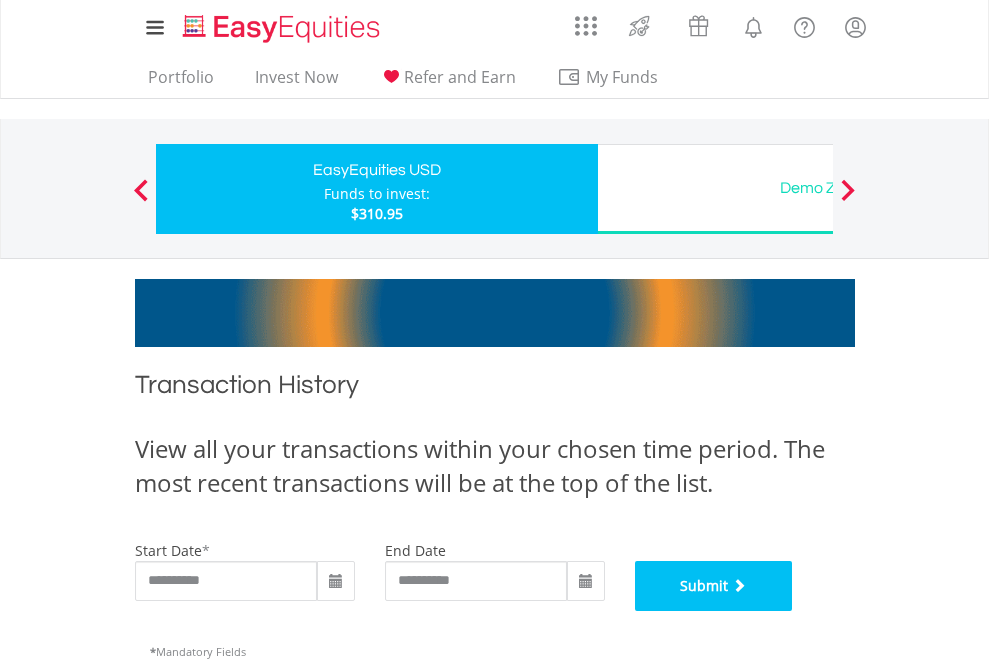 scroll, scrollTop: 811, scrollLeft: 0, axis: vertical 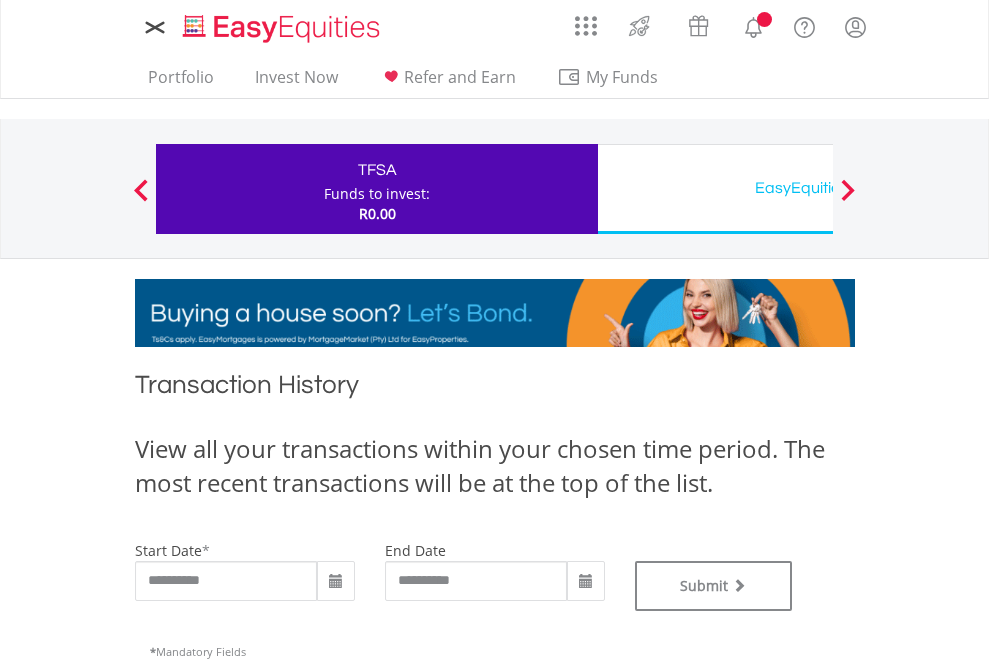 click on "EasyEquities USD" at bounding box center (818, 188) 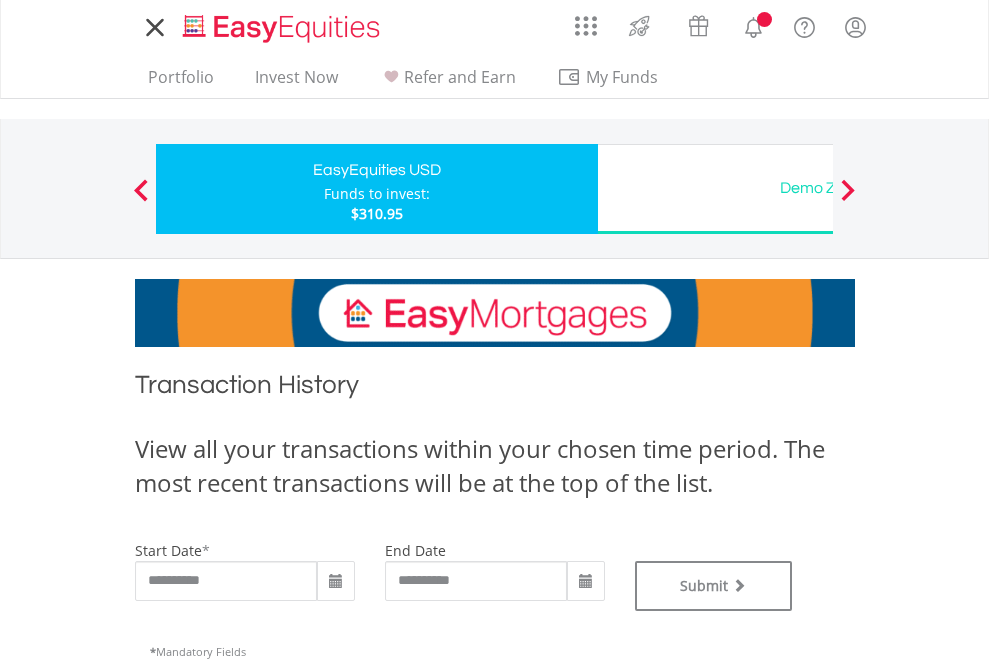 scroll, scrollTop: 0, scrollLeft: 0, axis: both 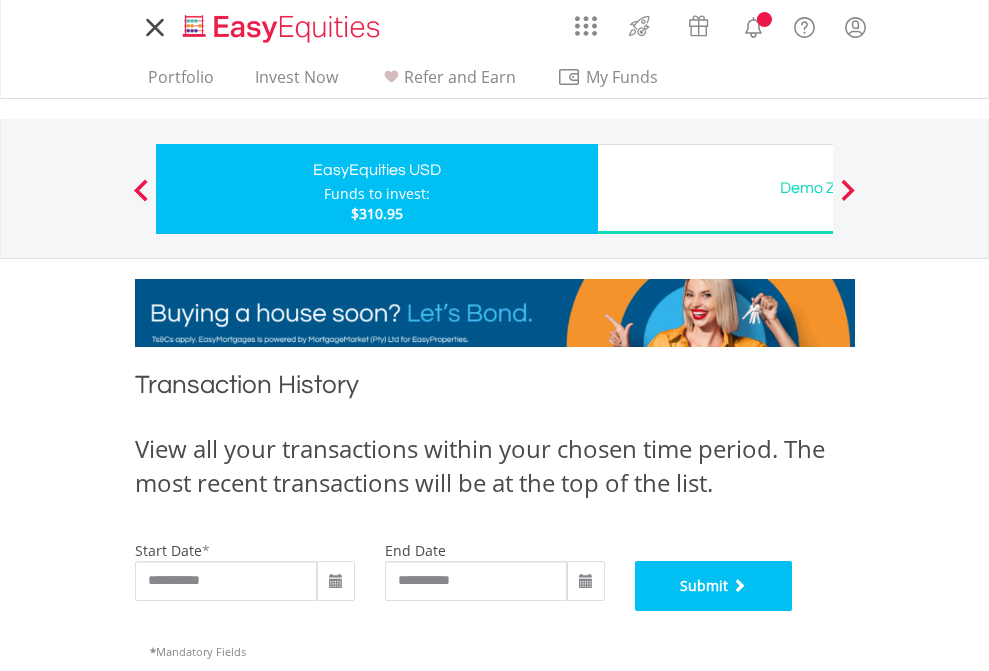 click on "Submit" at bounding box center [714, 586] 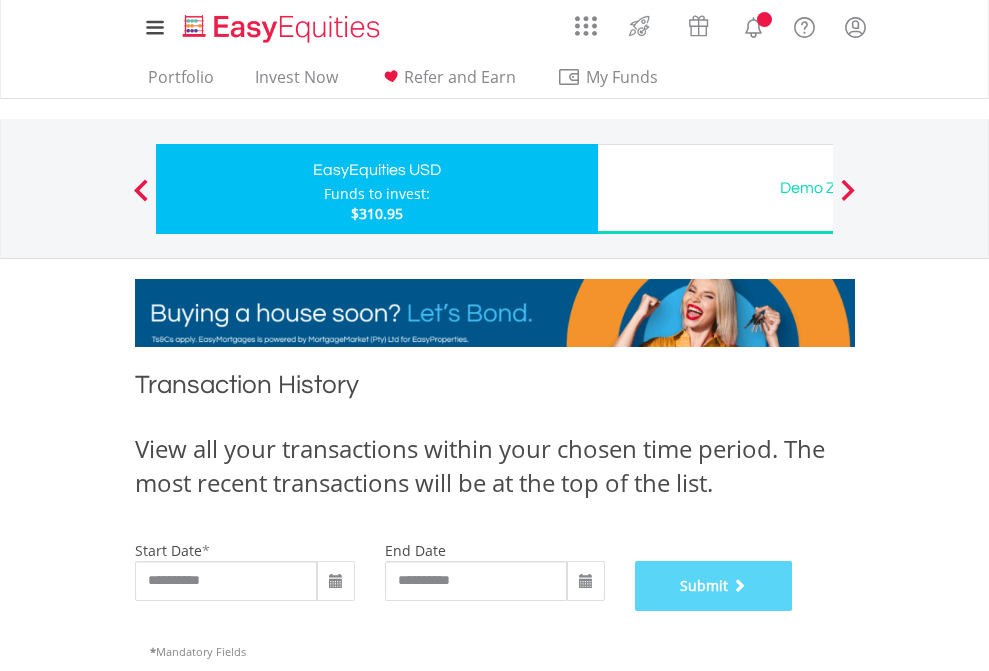 scroll, scrollTop: 811, scrollLeft: 0, axis: vertical 